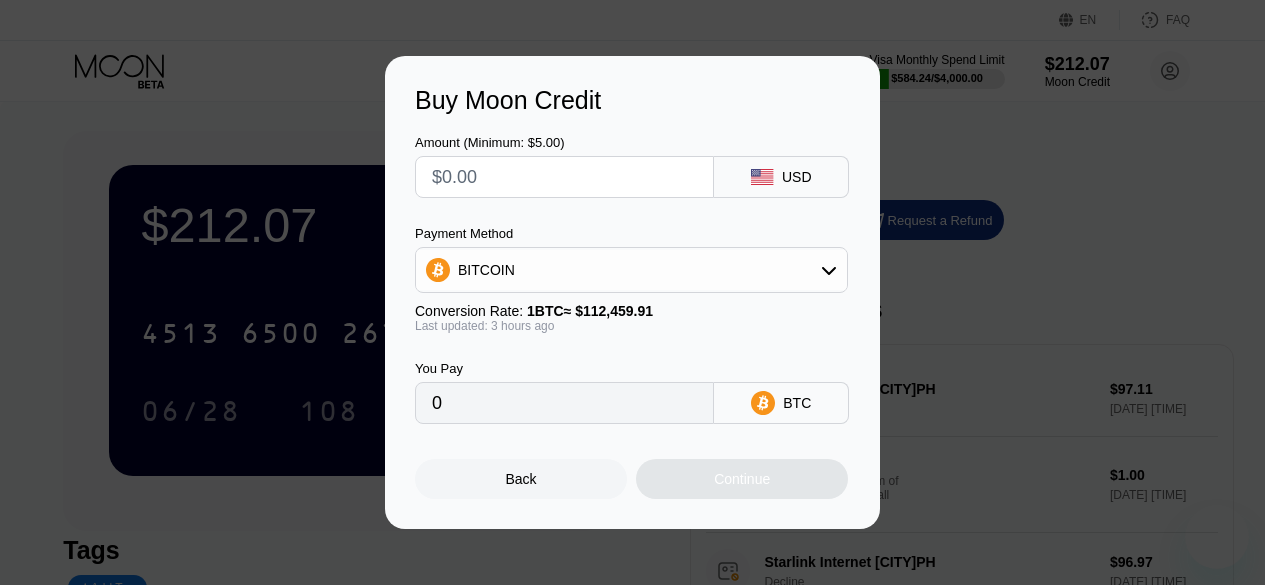 scroll, scrollTop: 0, scrollLeft: 0, axis: both 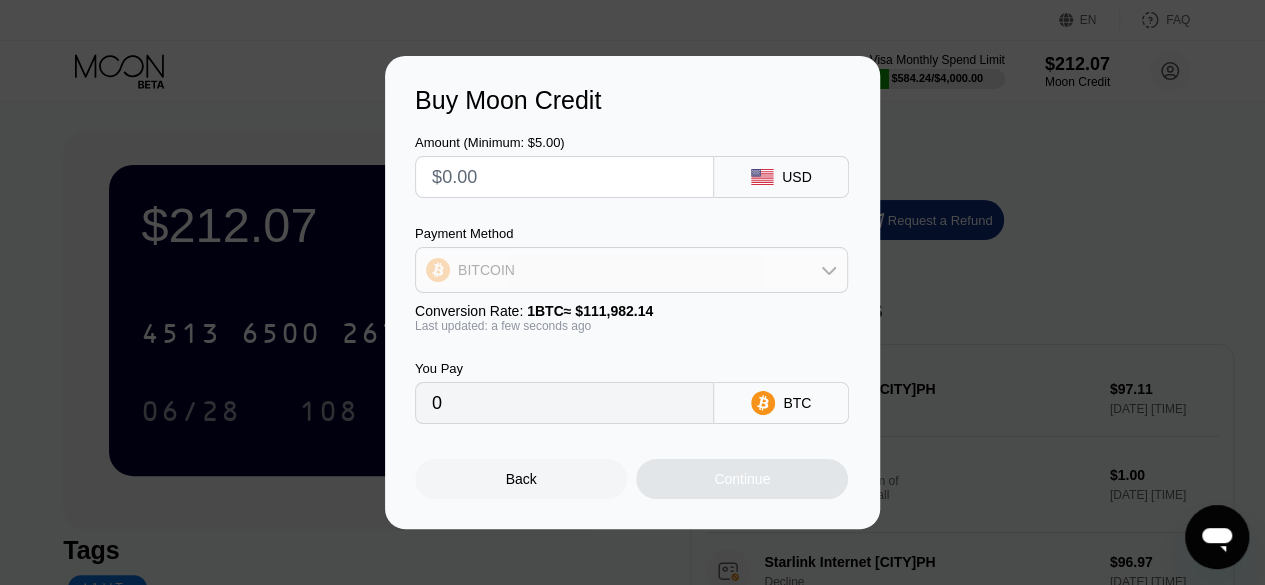 click on "BITCOIN" at bounding box center [631, 270] 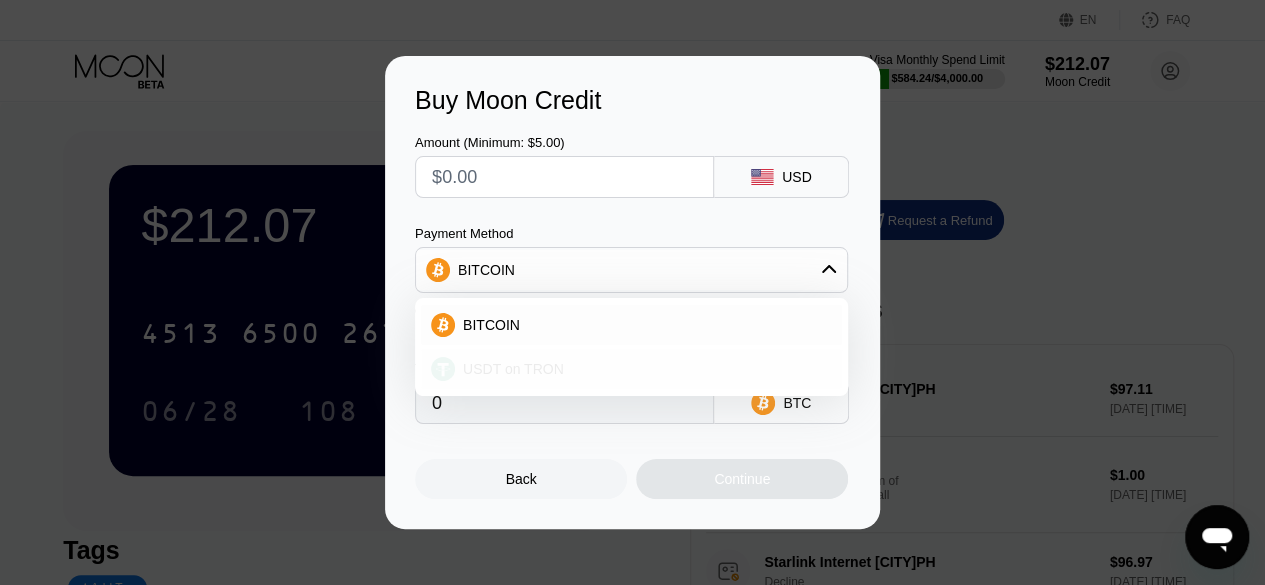 click on "USDT on TRON" at bounding box center [631, 369] 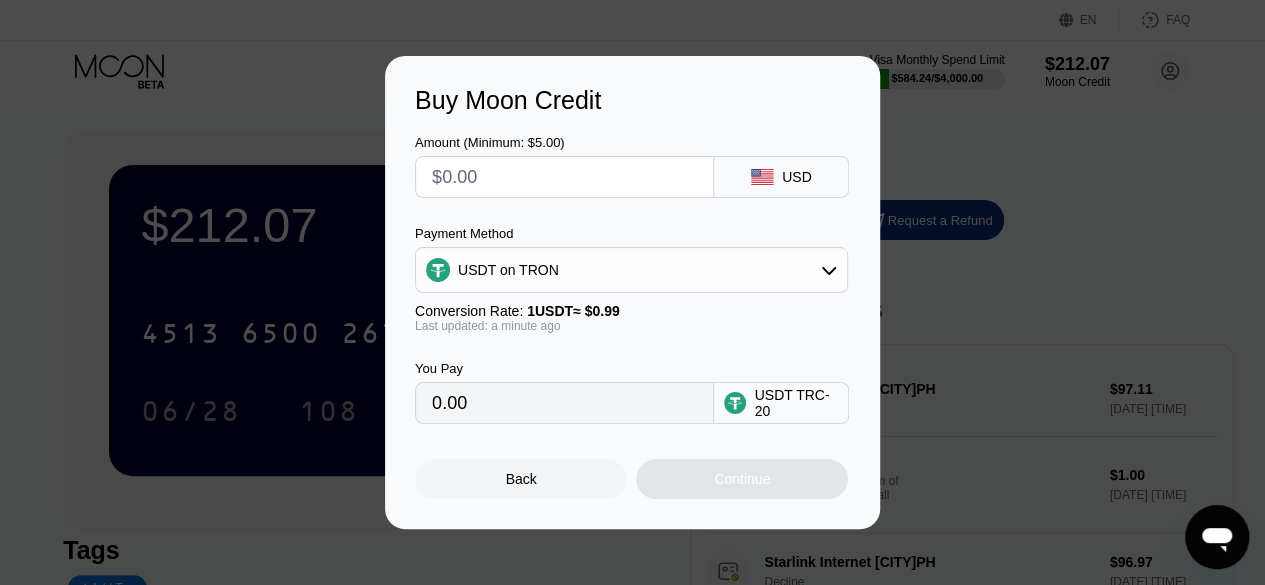 click on "Buy Moon Credit Amount (Minimum: $5.00) USD Payment Method USDT on TRON Conversion Rate:   1  USDT  ≈   $0.99 Last updated:   a minute ago You Pay 0.00 USDT TRC-20 Back Continue" at bounding box center [632, 292] 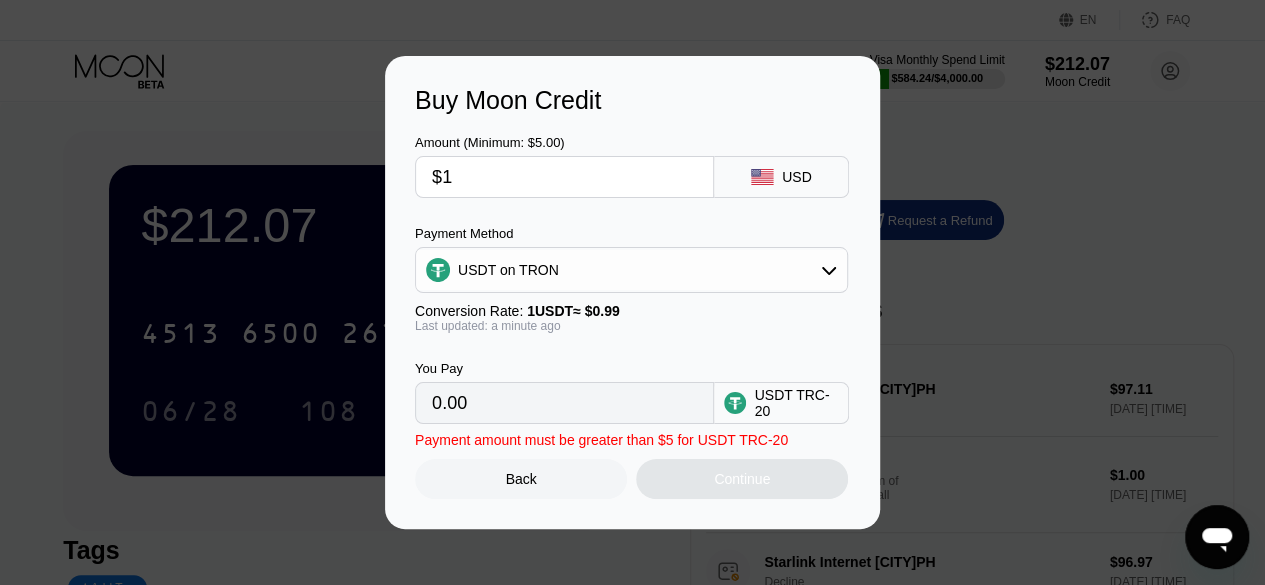 type on "1.01" 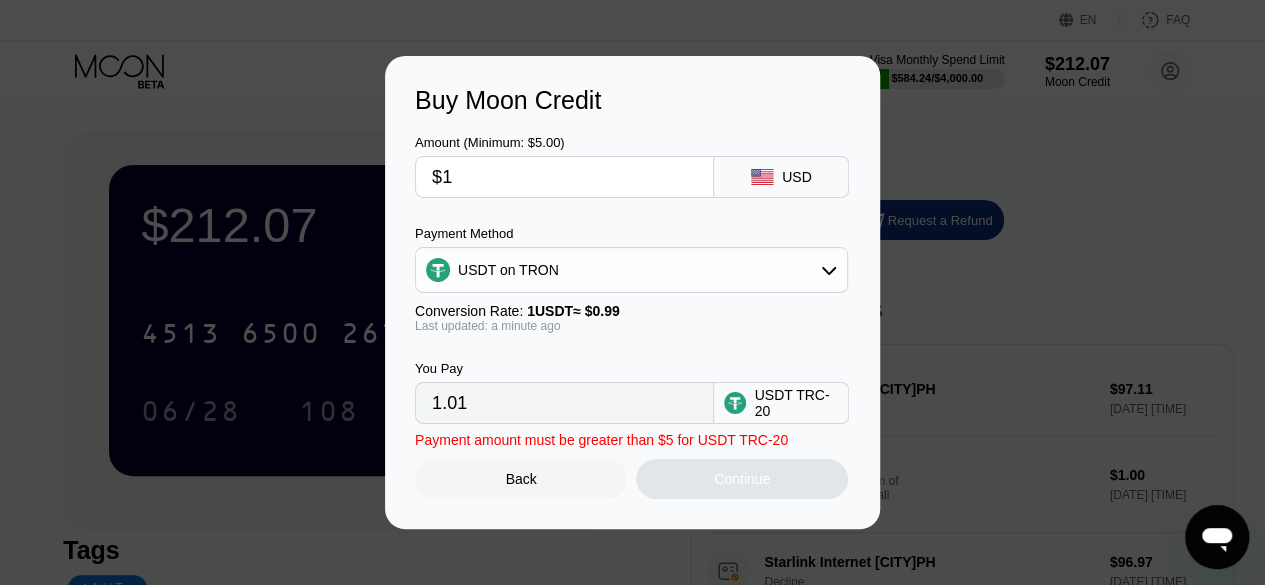 type on "$10" 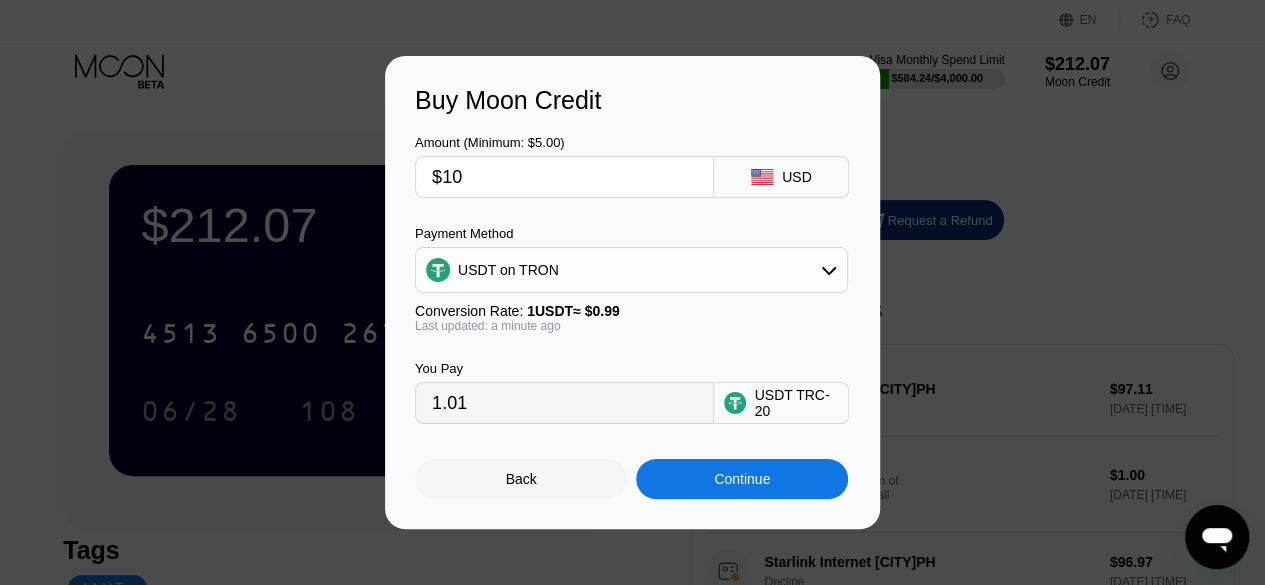 type on "10.10" 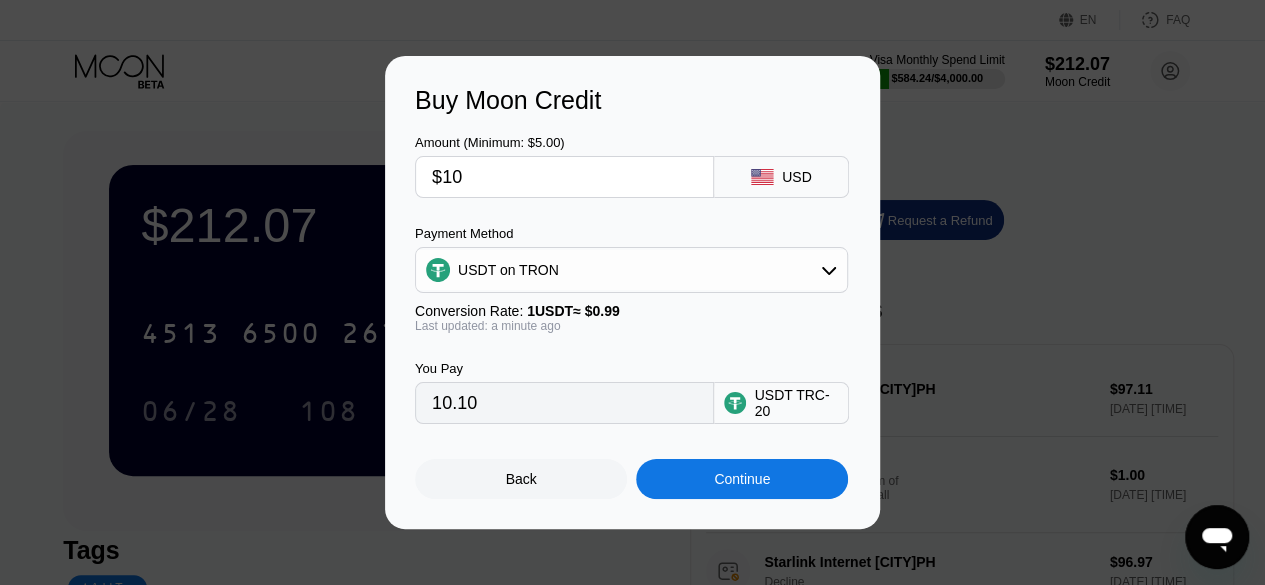 type on "$100" 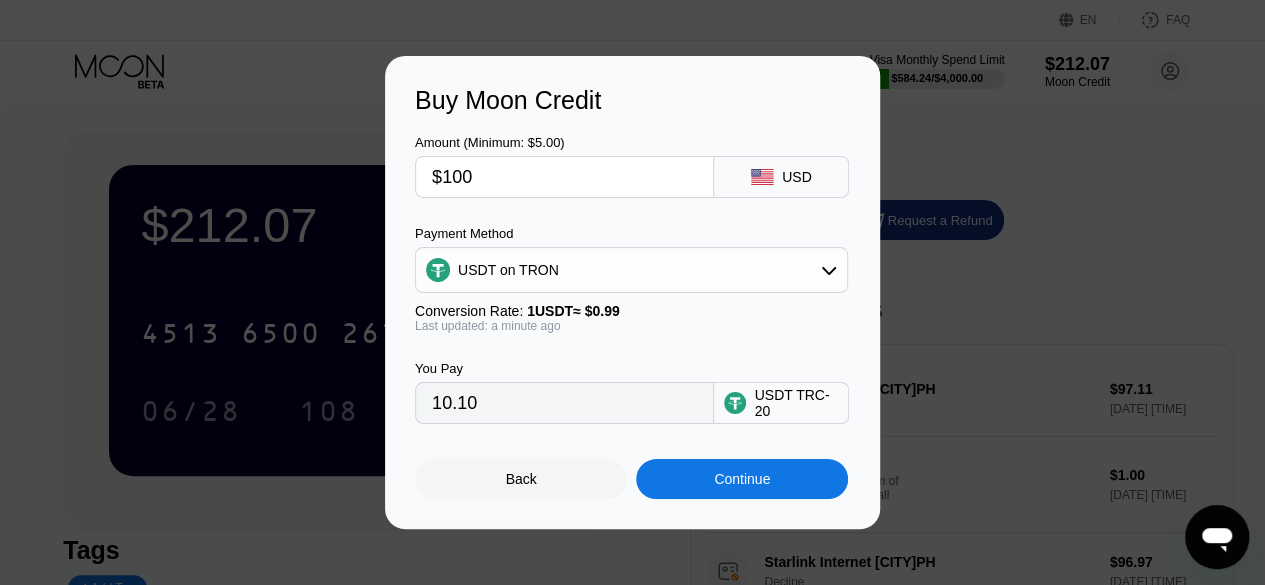 type on "101.01" 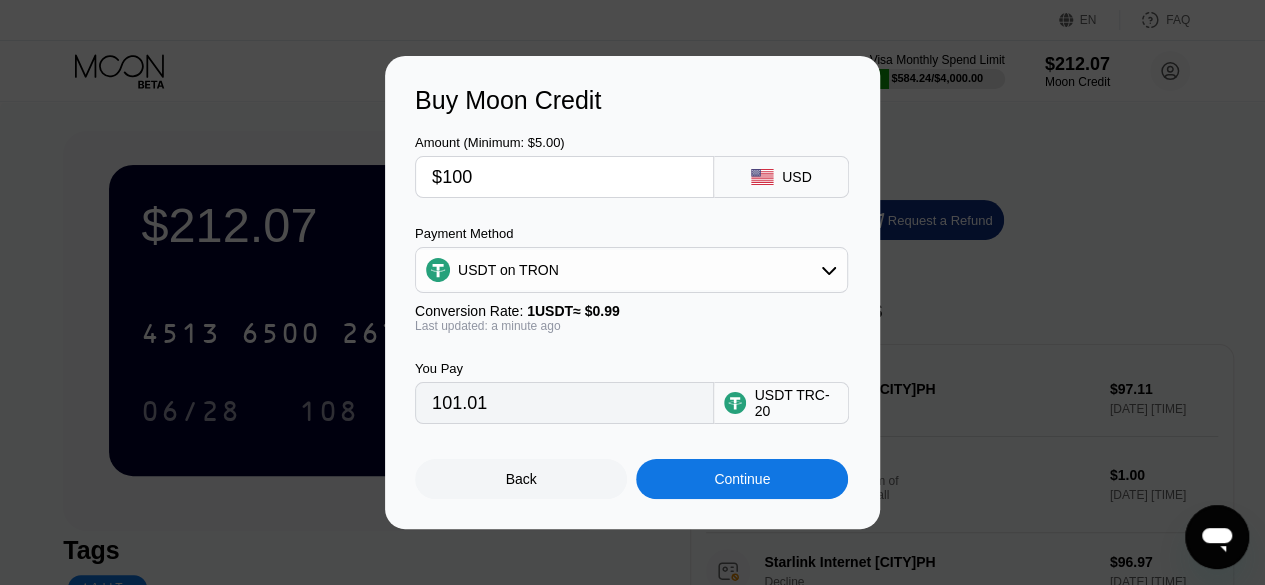 type on "$100" 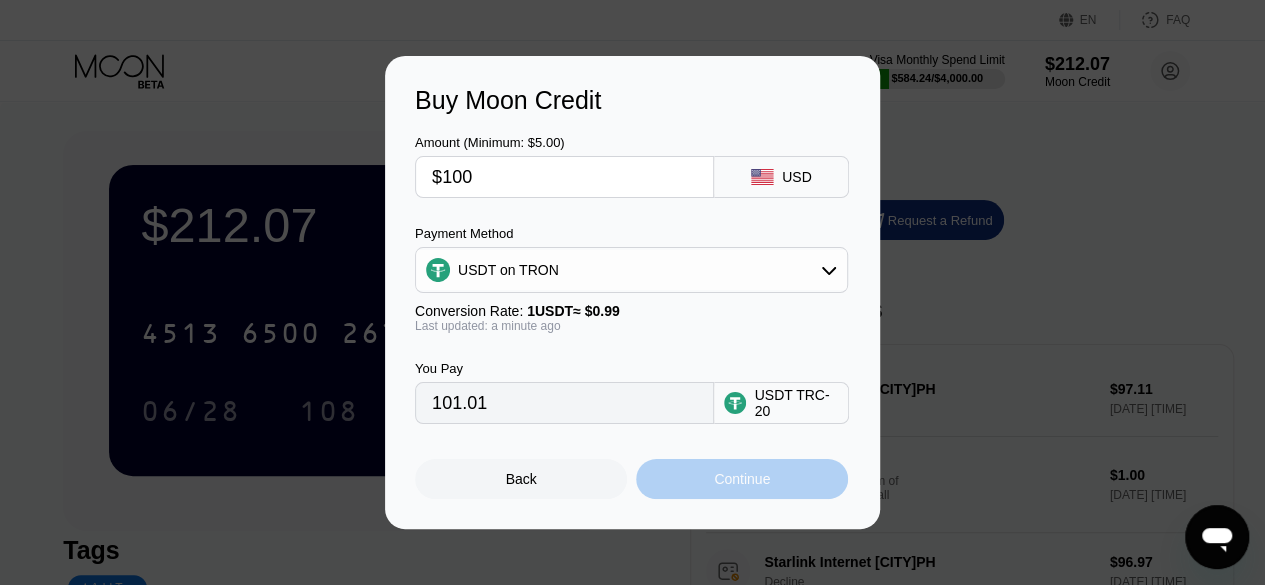 click on "Continue" at bounding box center [742, 479] 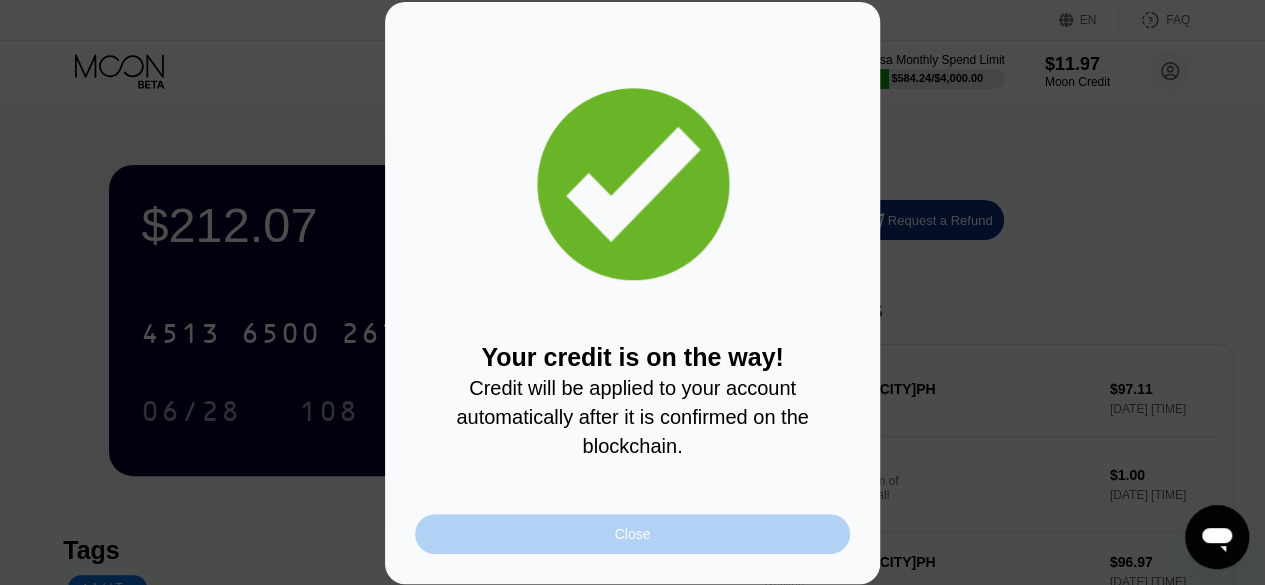 click on "Close" at bounding box center (632, 534) 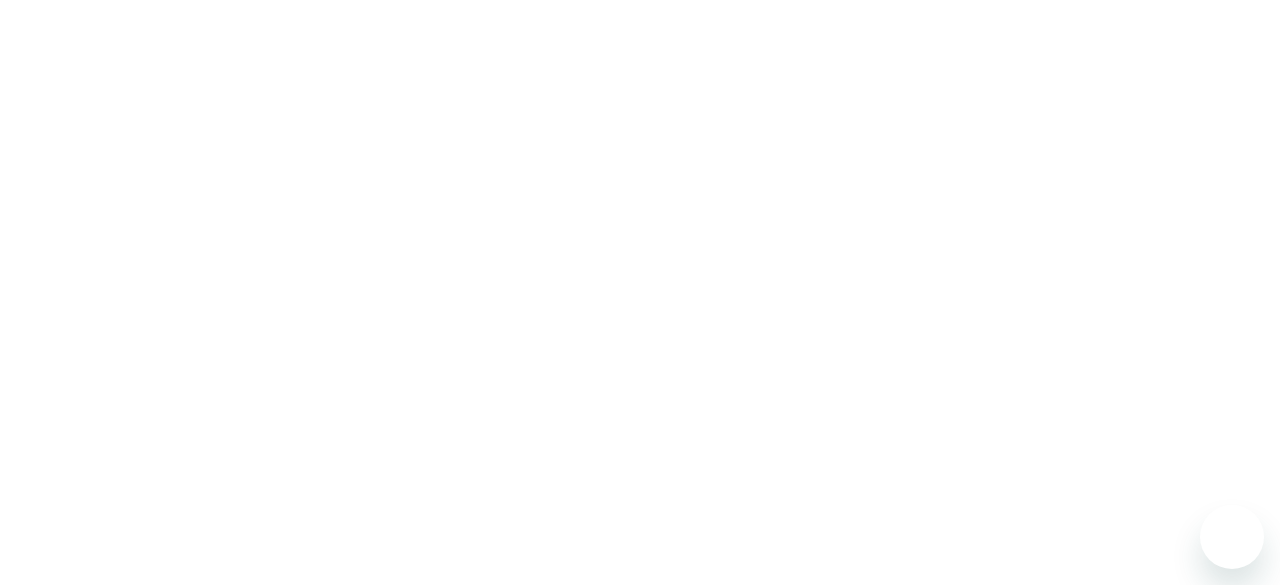 scroll, scrollTop: 0, scrollLeft: 0, axis: both 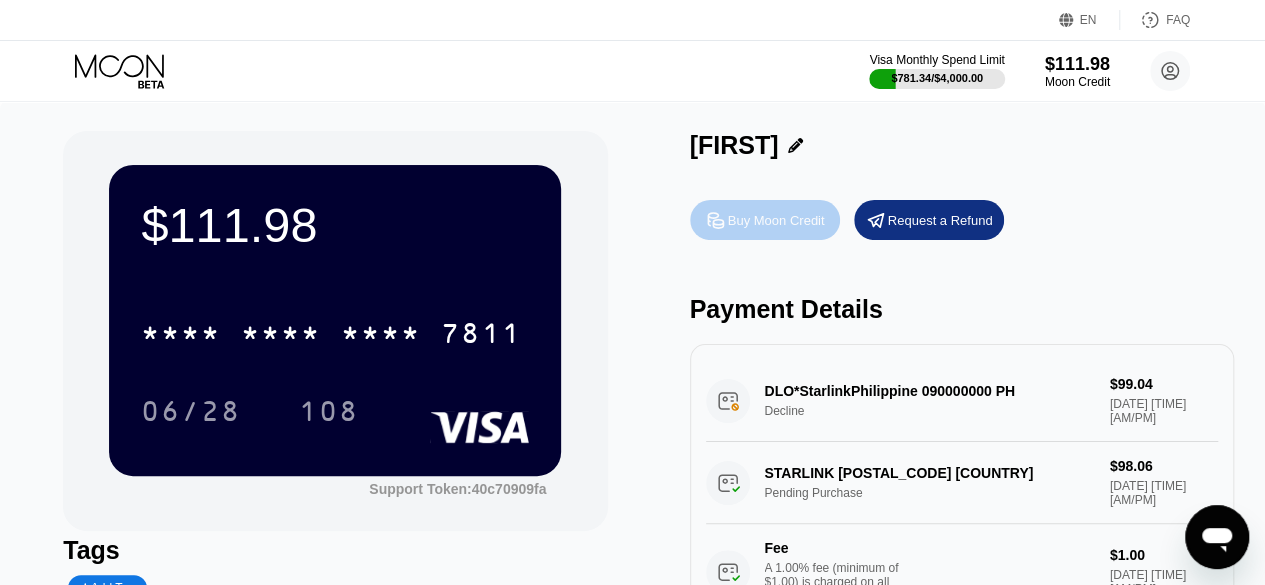 click on "Buy Moon Credit" at bounding box center (776, 220) 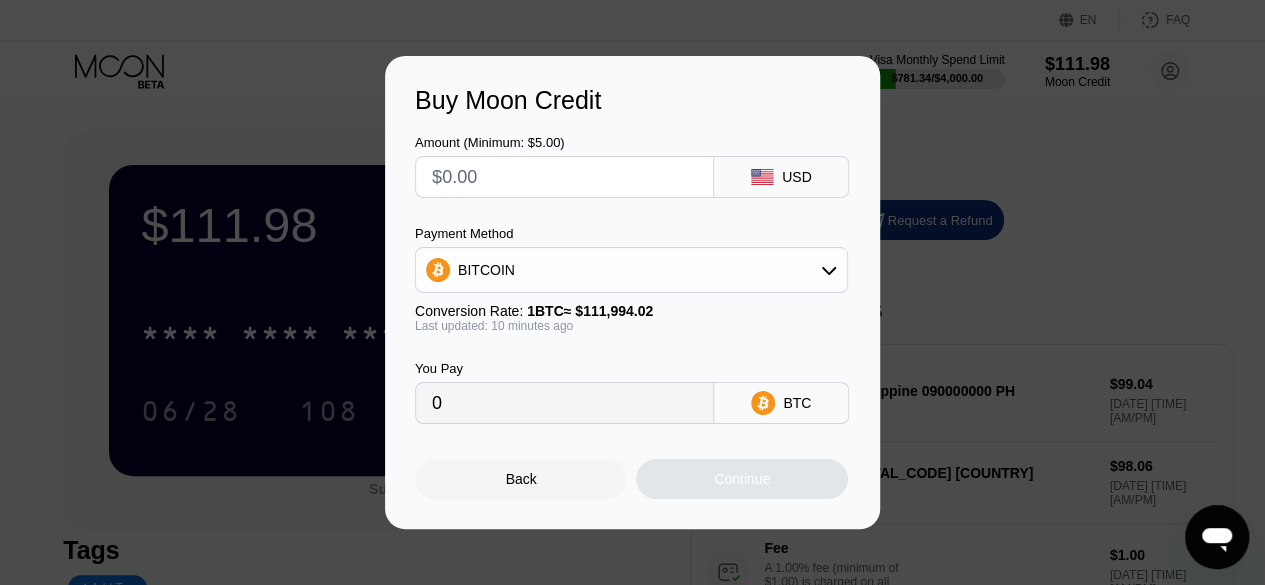 click on "Buy Moon Credit Amount (Minimum: $5.00) USD Payment Method BITCOIN Conversion Rate:   1  BTC  ≈   $111,994.02 Last updated:   10 minutes ago You Pay 0 BTC Back Continue" at bounding box center [632, 292] 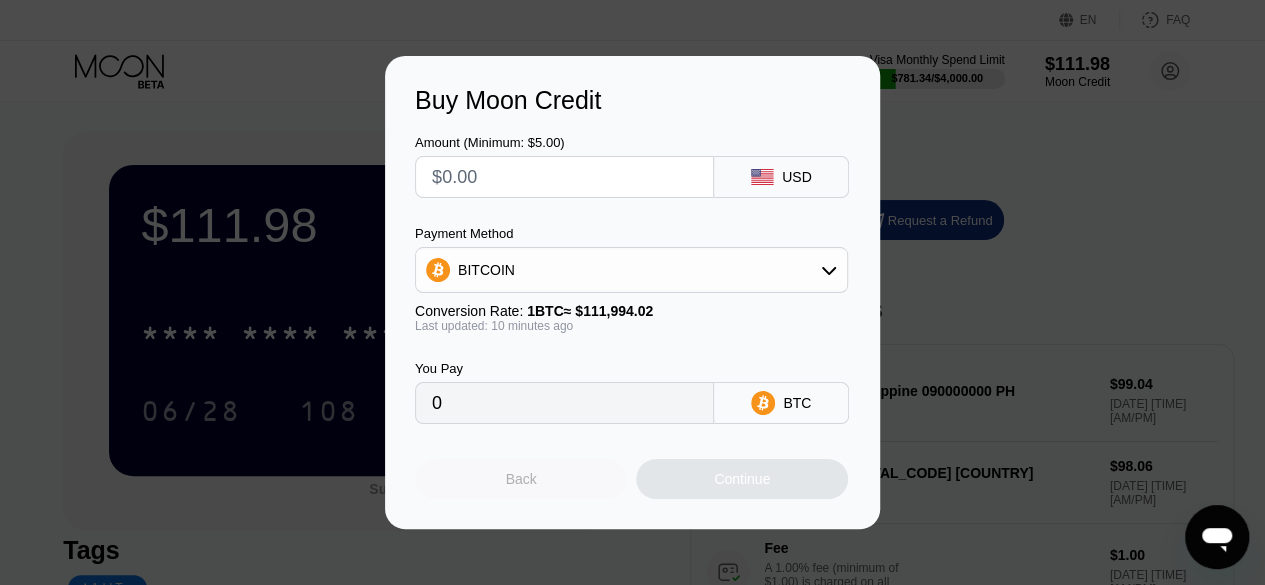 click on "Back" at bounding box center [521, 479] 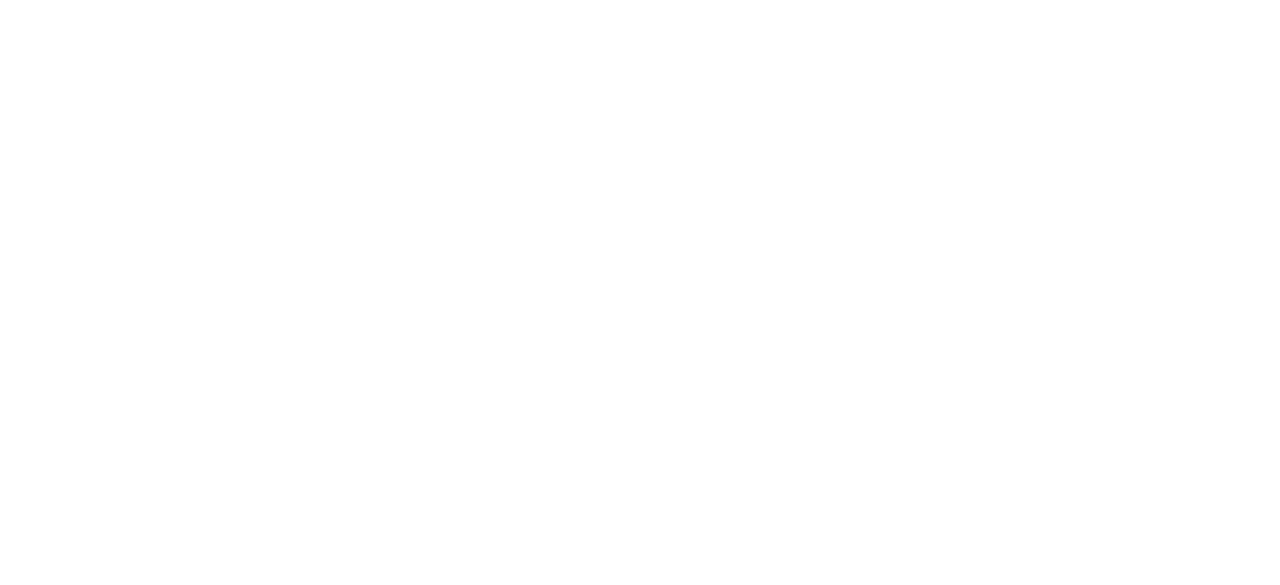 scroll, scrollTop: 0, scrollLeft: 0, axis: both 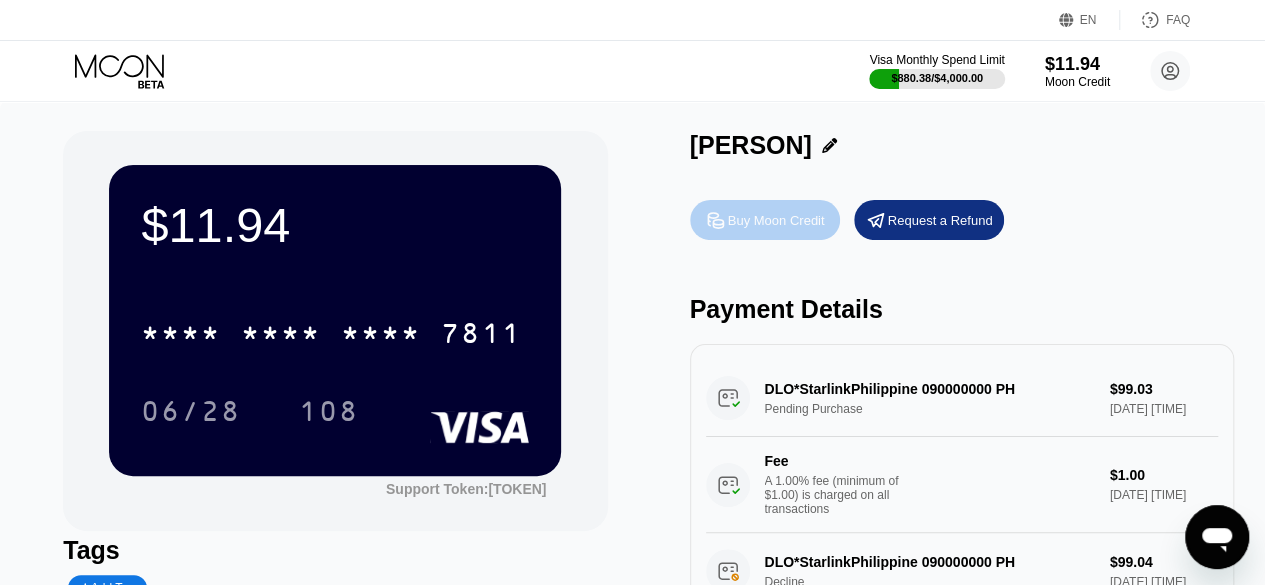 click on "Buy Moon Credit" at bounding box center (765, 220) 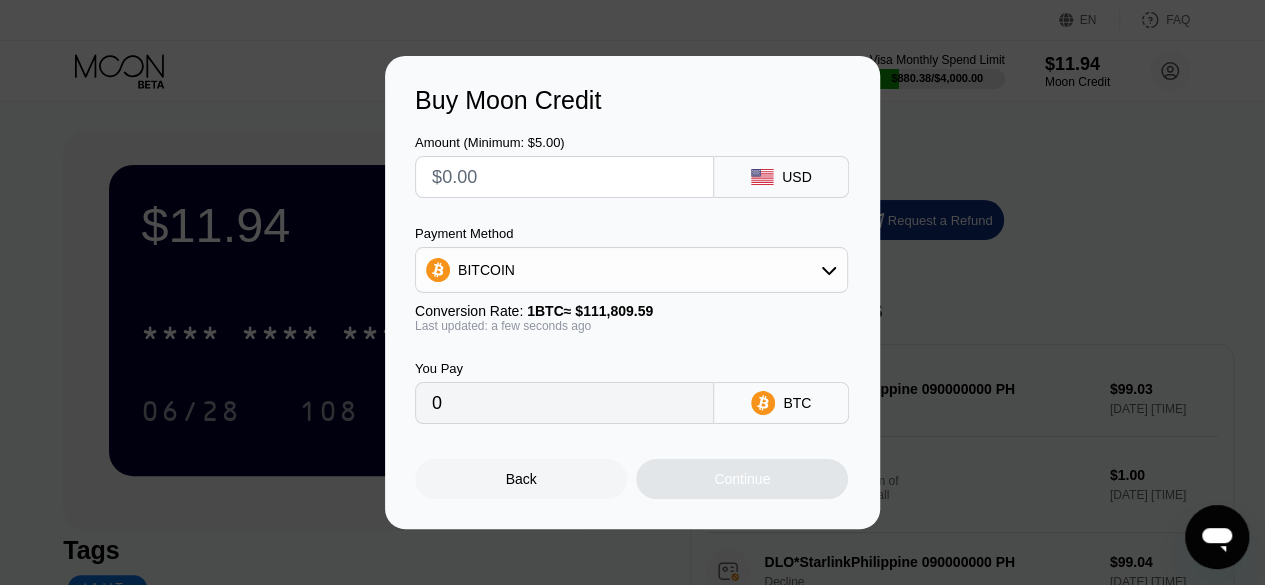click on "BITCOIN" at bounding box center (631, 270) 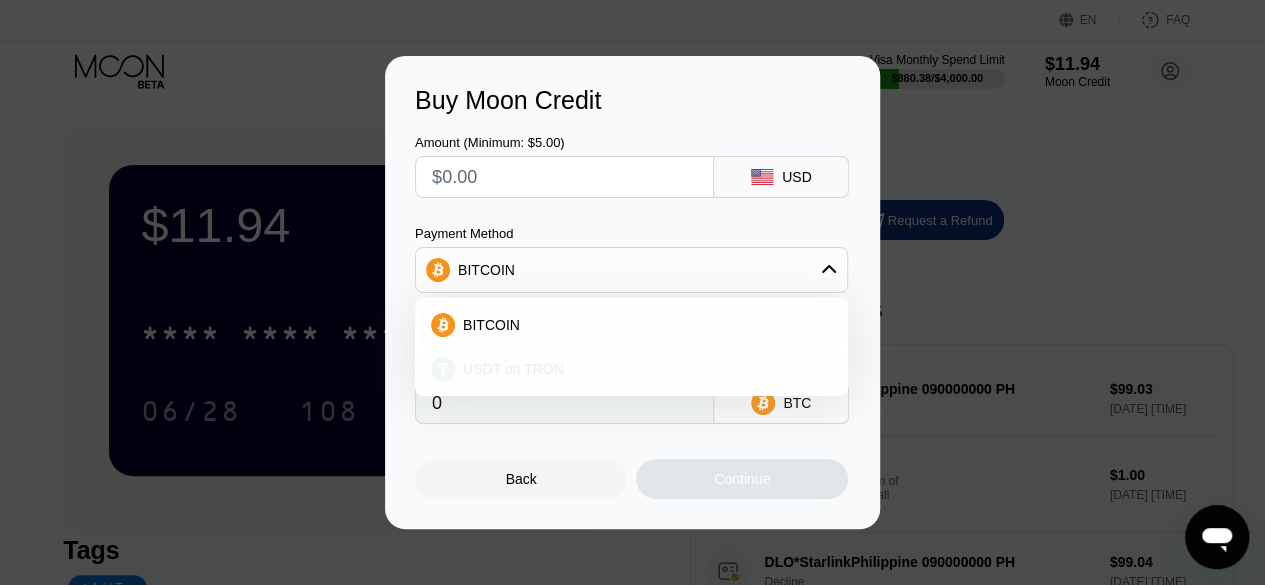 click on "USDT on TRON" at bounding box center [643, 369] 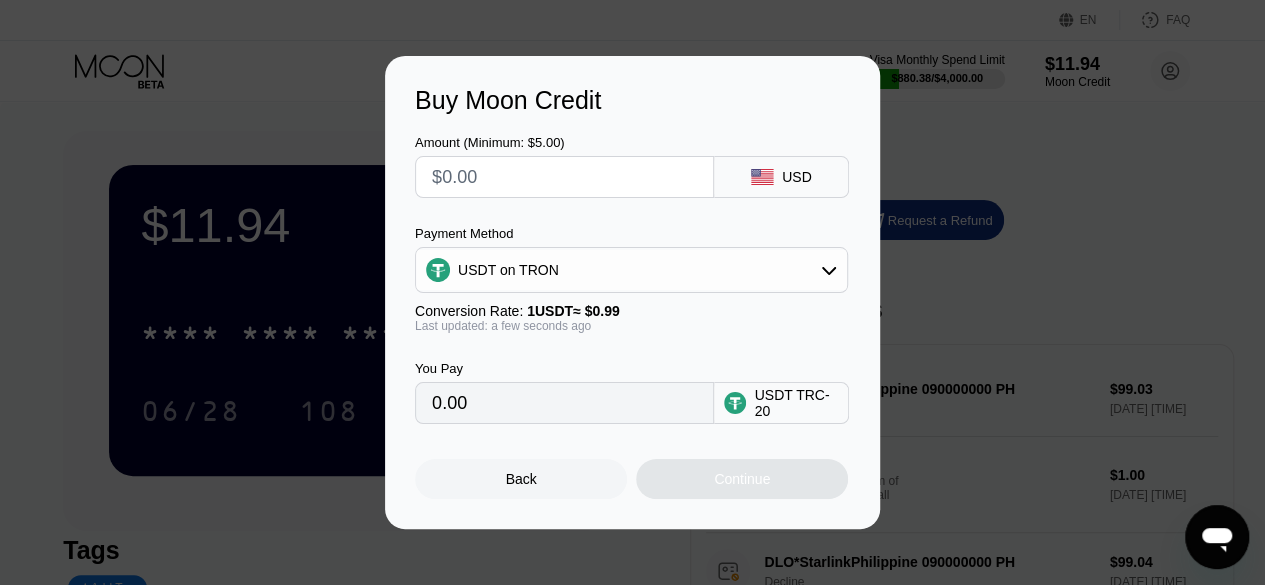 click at bounding box center [564, 177] 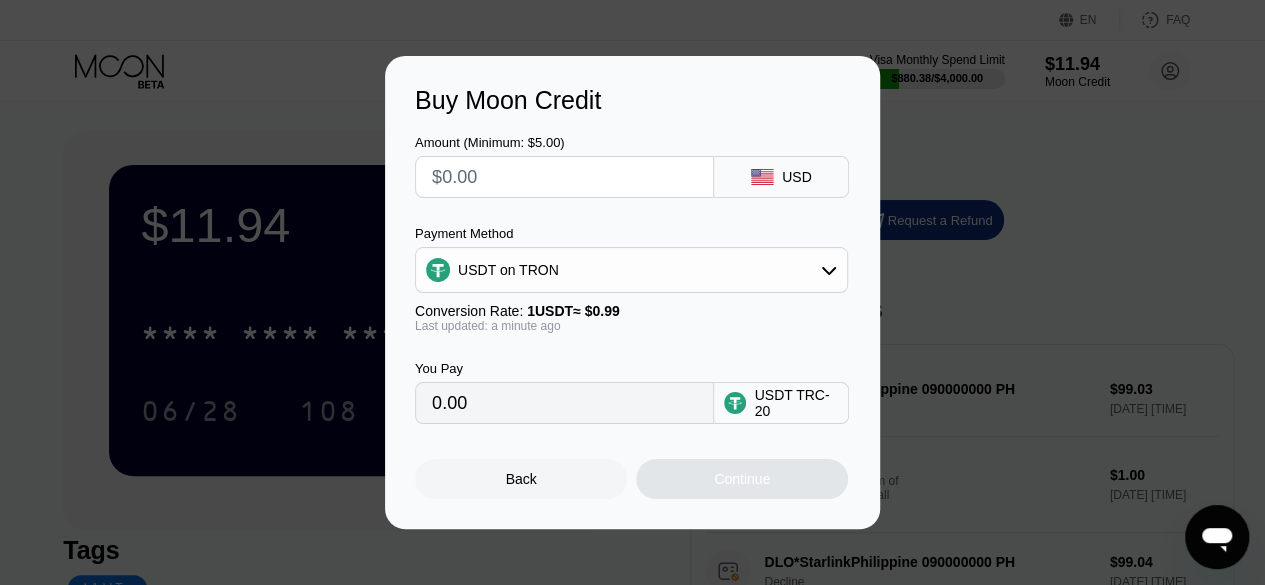 type on "$9" 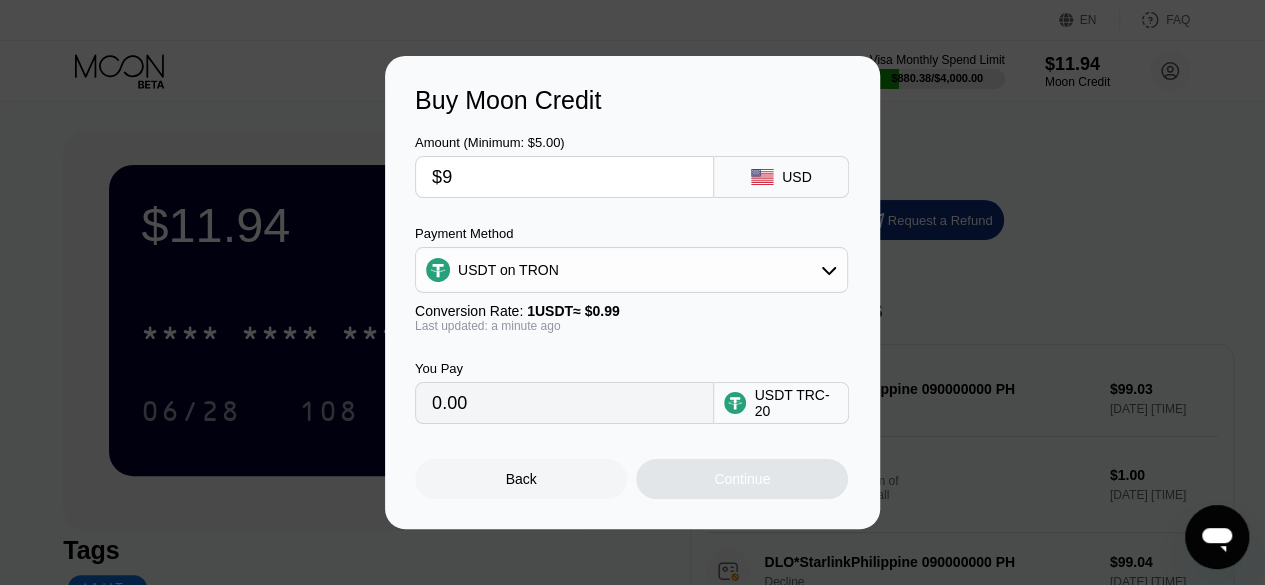 type on "9.09" 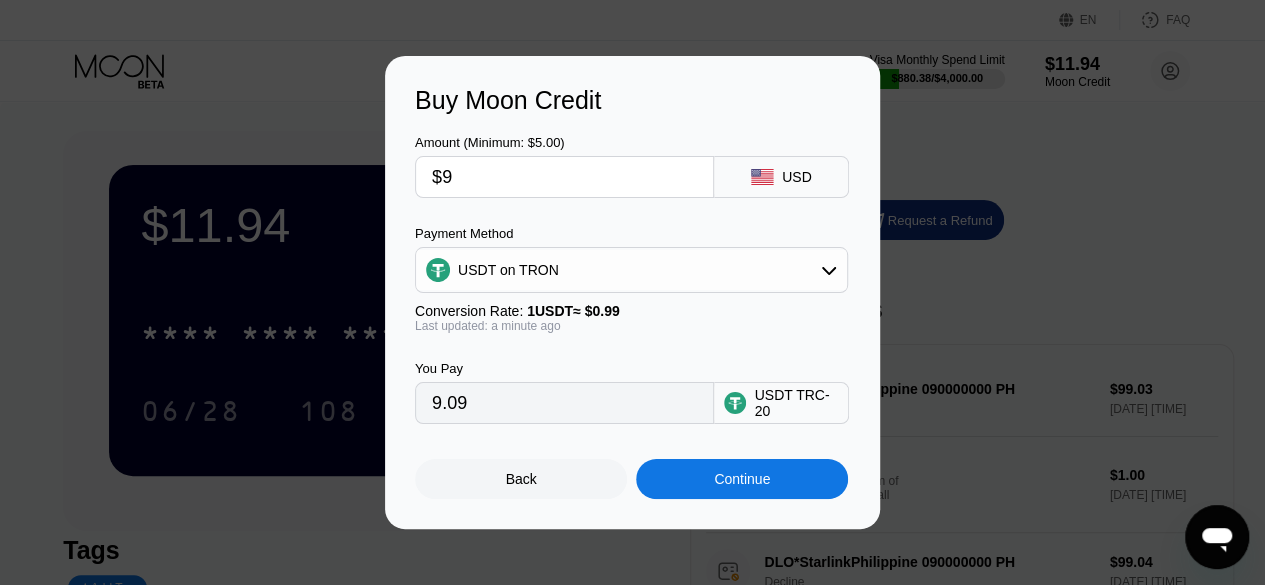 type on "$92" 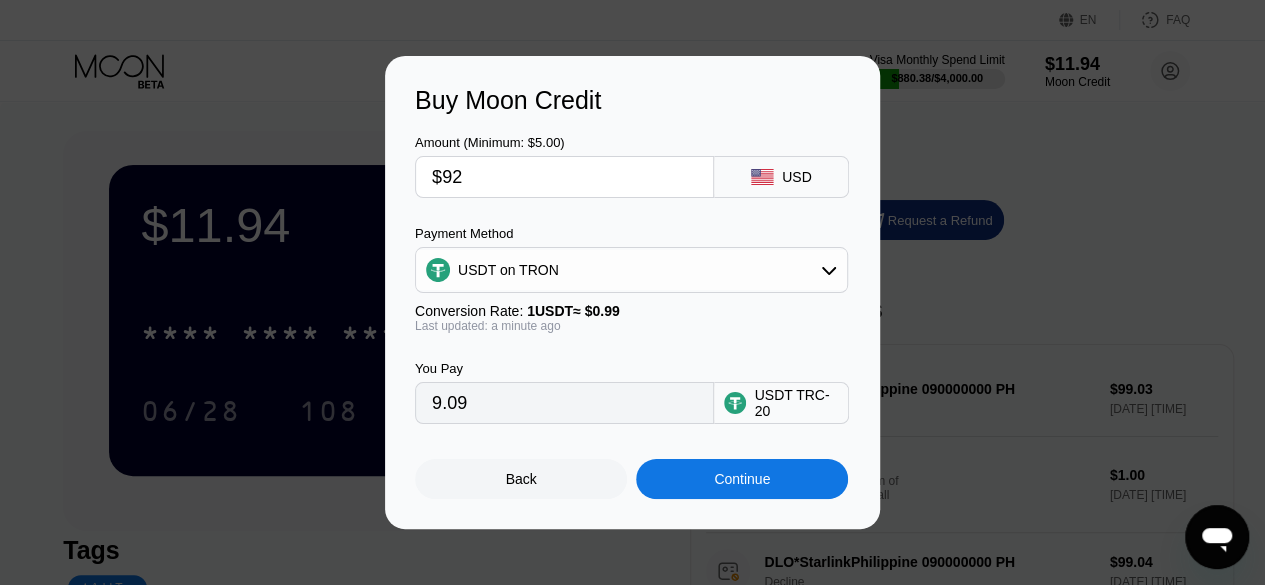 type on "92.93" 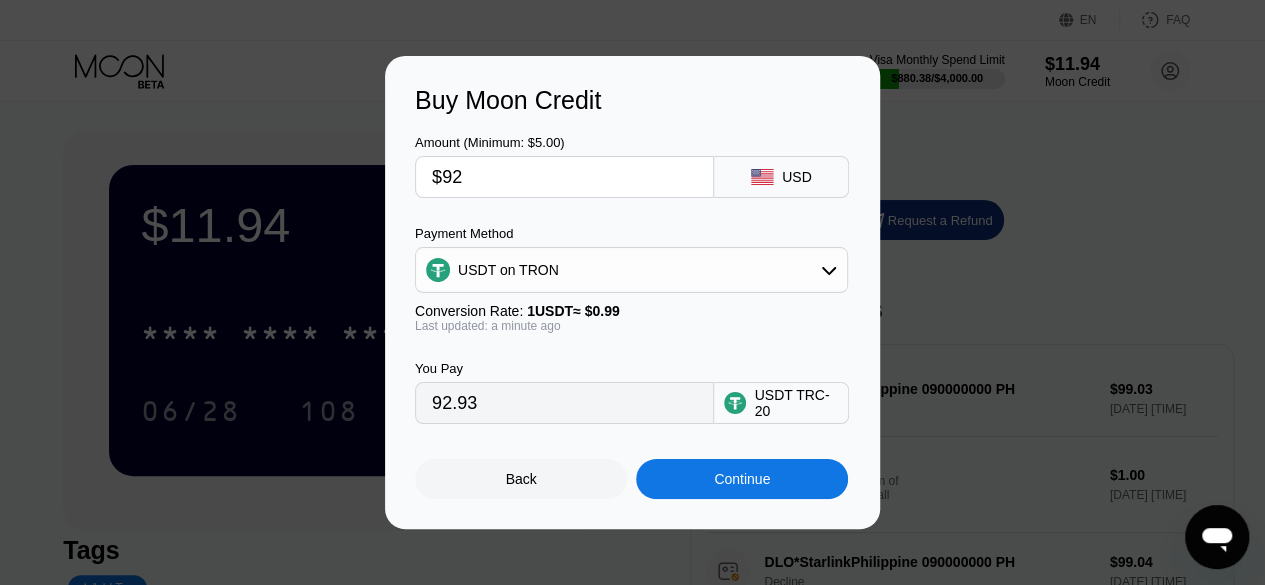 type on "$92" 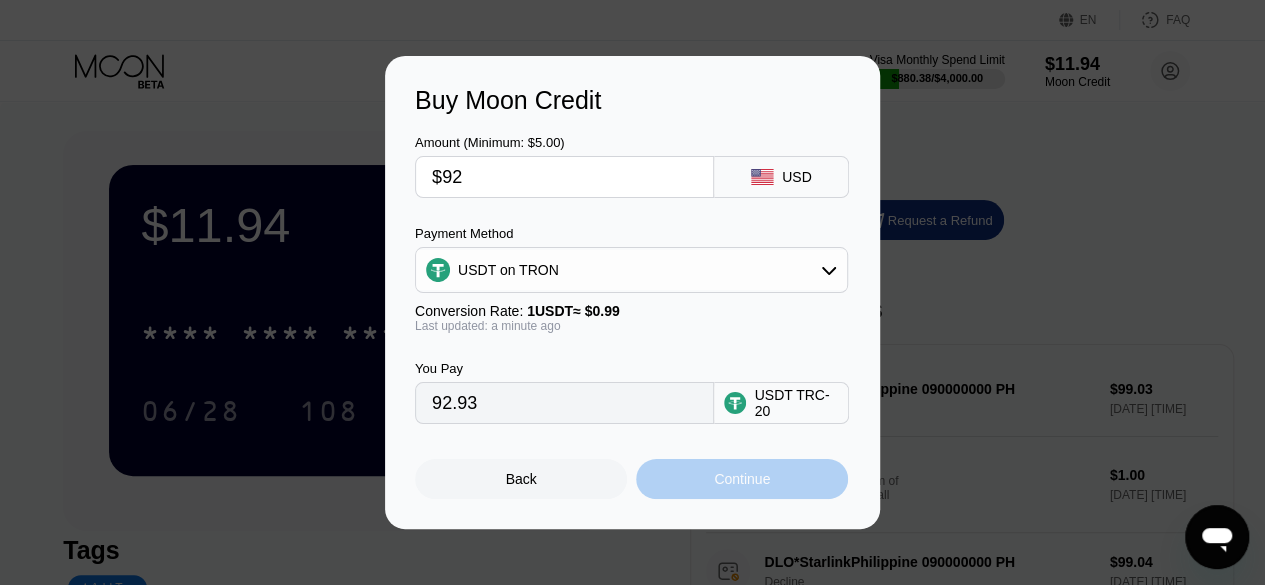 click on "Continue" at bounding box center [742, 479] 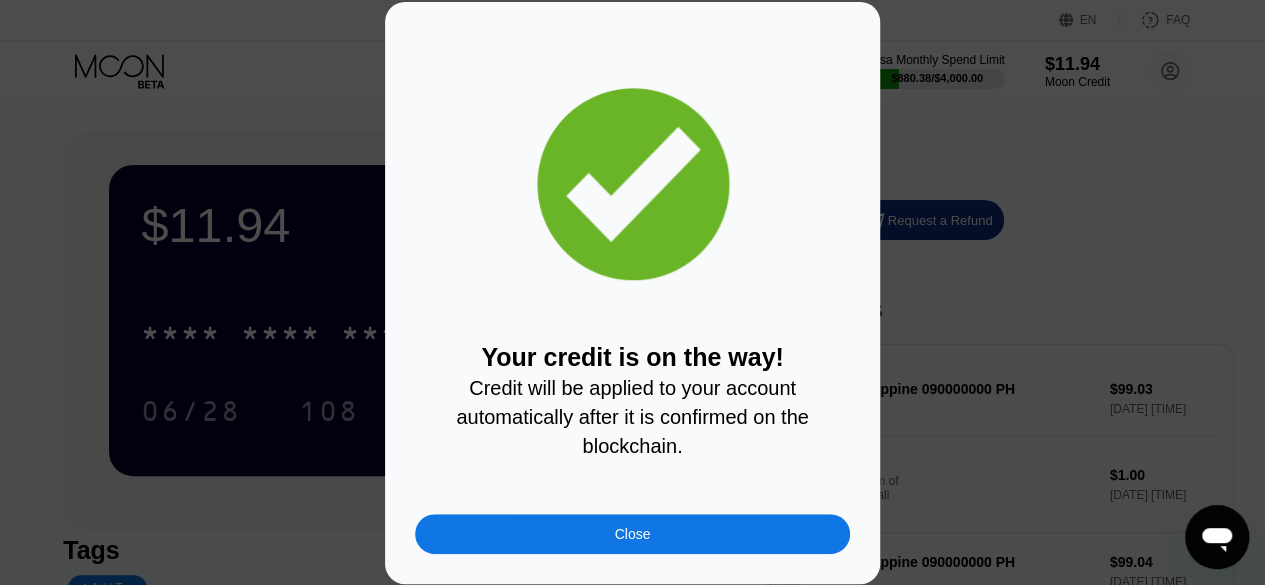 click on "Your credit is on the way! Credit will be applied to your account automatically after it is confirmed on the blockchain. Close" at bounding box center [632, 293] 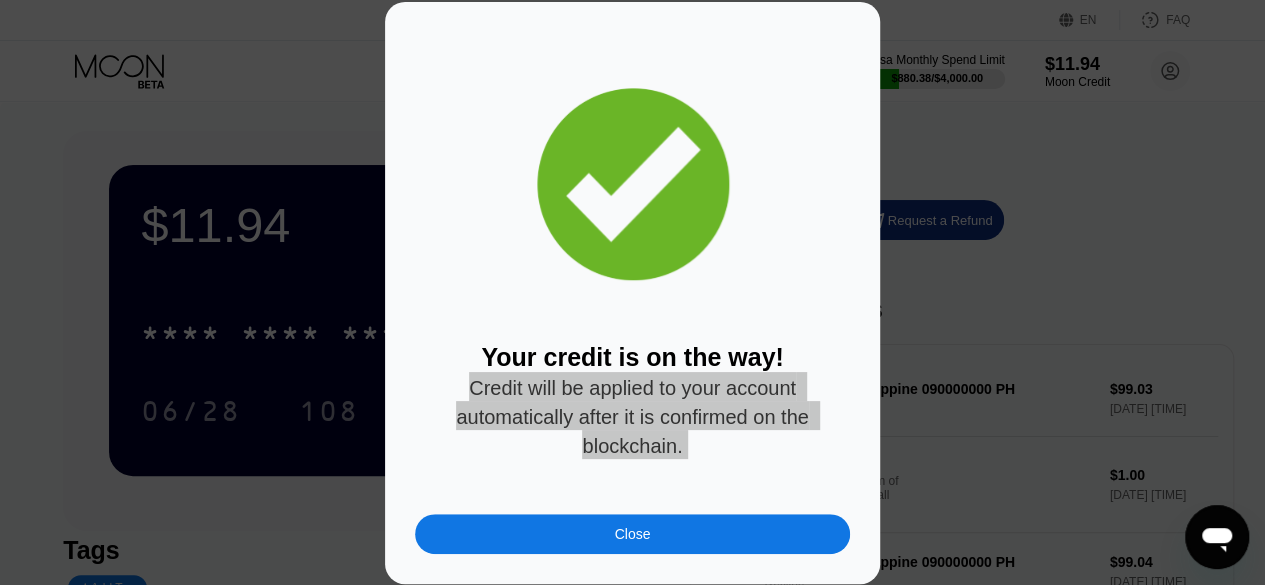 click on "Your credit is on the way! Credit will be applied to your account automatically after it is confirmed on the blockchain. Close" at bounding box center (632, 293) 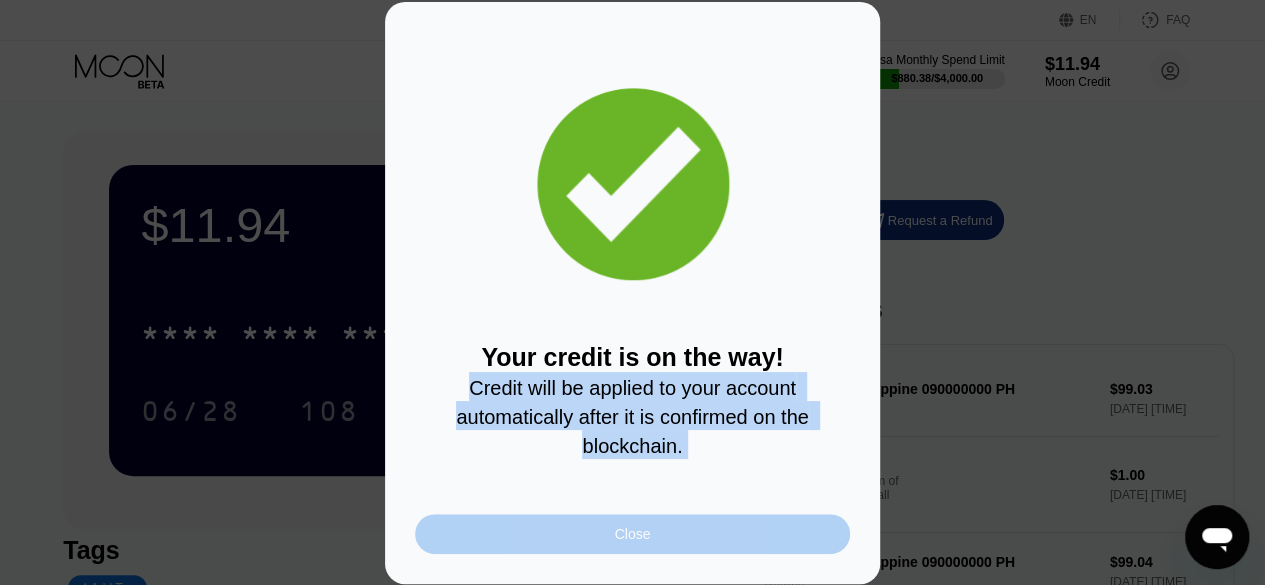 click on "Close" at bounding box center [632, 534] 